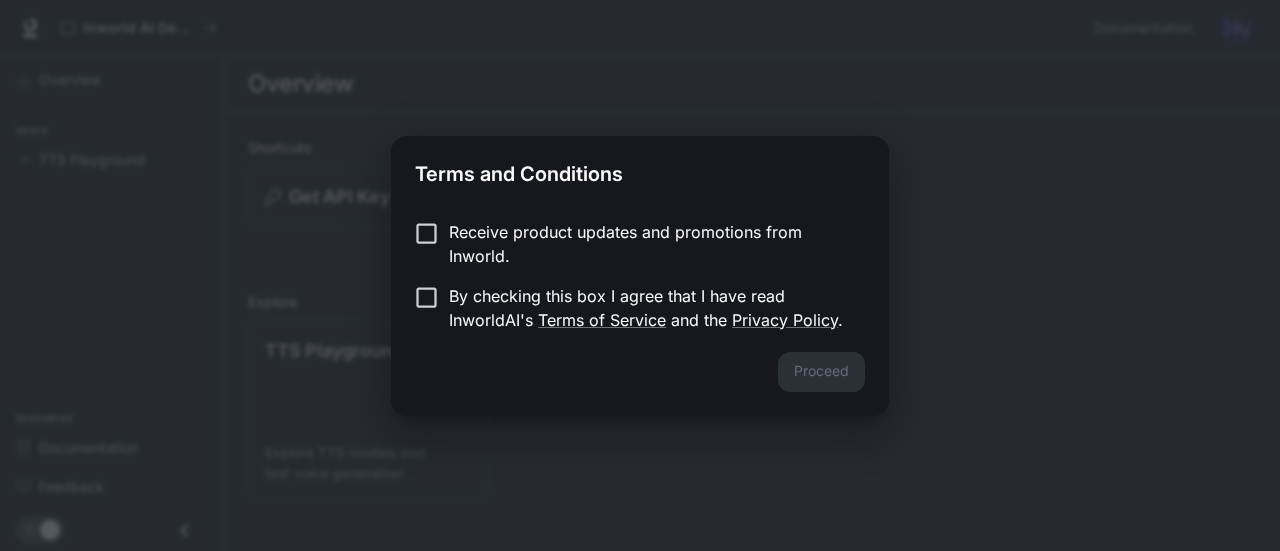 scroll, scrollTop: 0, scrollLeft: 0, axis: both 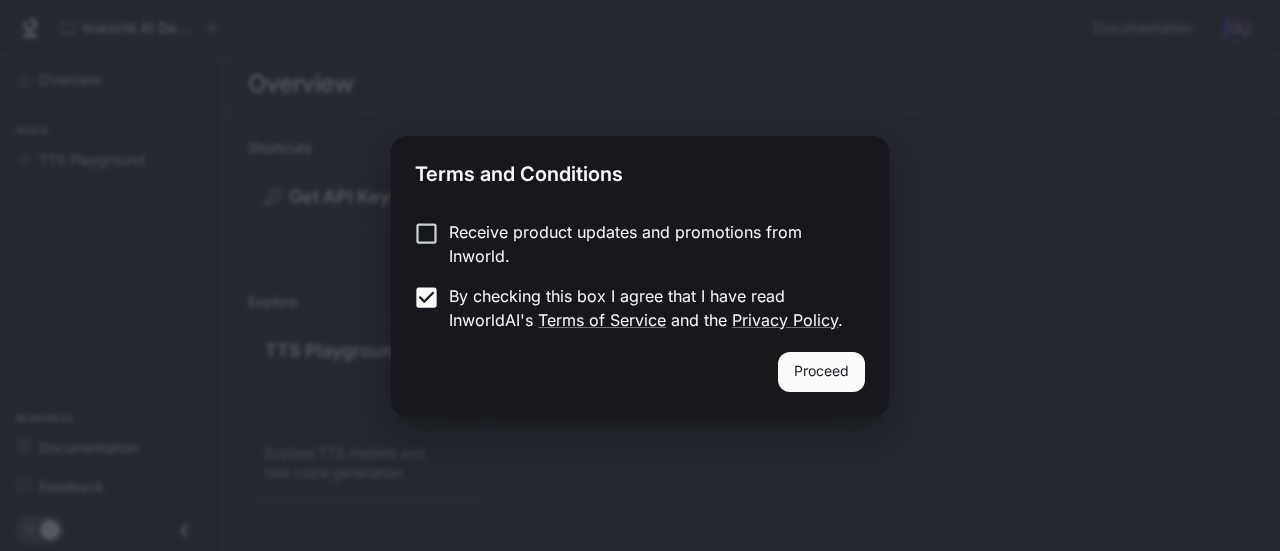 click on "Proceed" at bounding box center [821, 372] 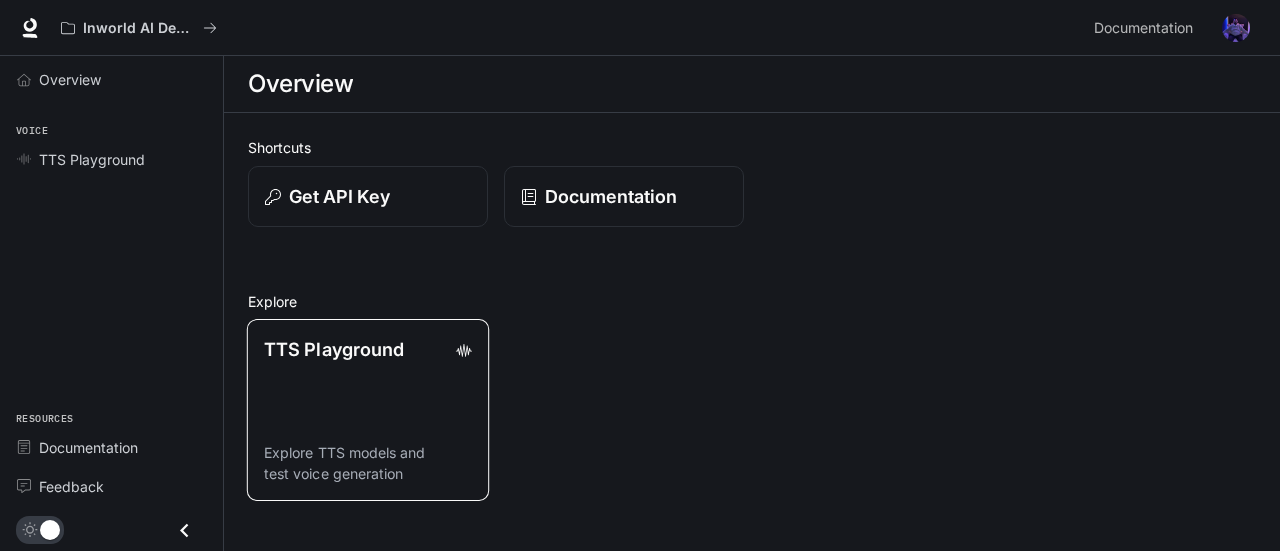 click on "TTS Playground Explore TTS models and test voice generation" at bounding box center [368, 410] 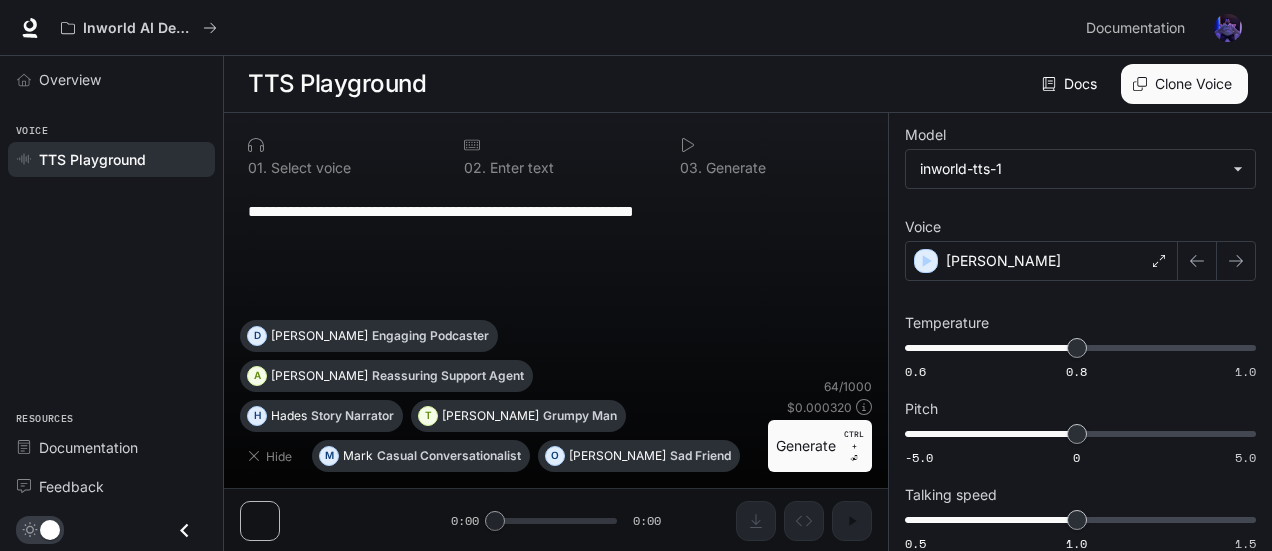 click at bounding box center [556, 393] 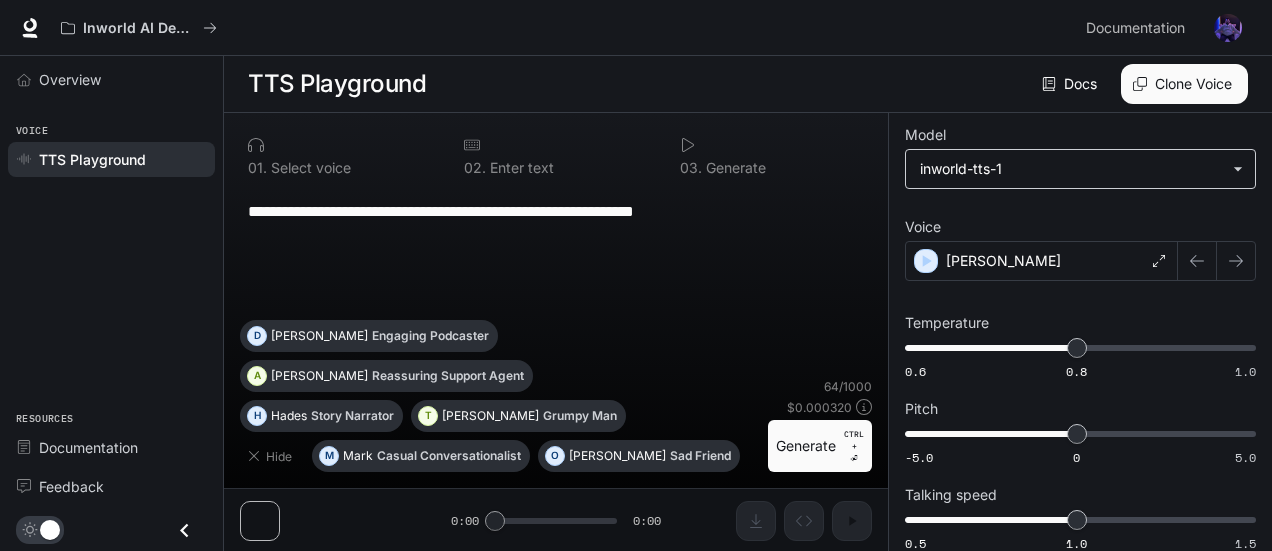 click on "**********" at bounding box center (636, 276) 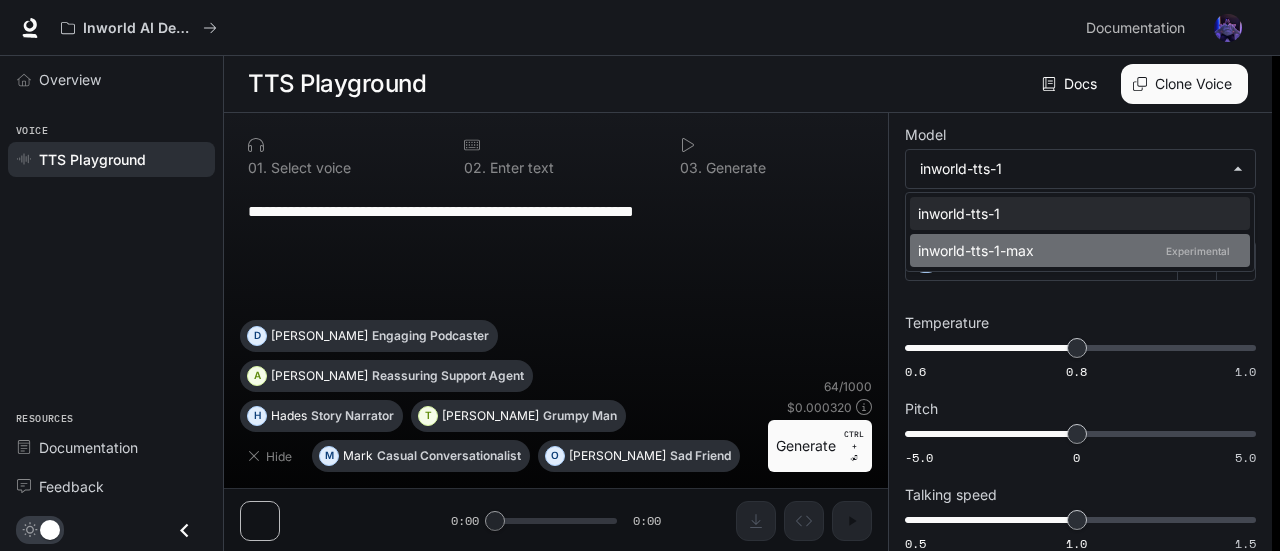 click on "inworld-tts-1-max Experimental" at bounding box center [1076, 250] 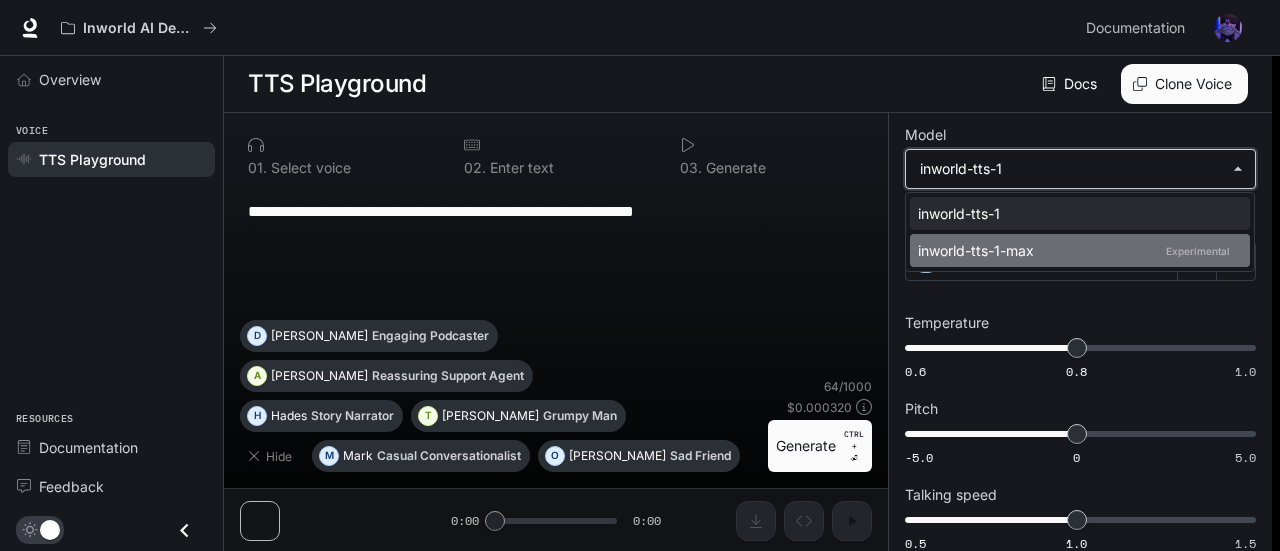 type on "**********" 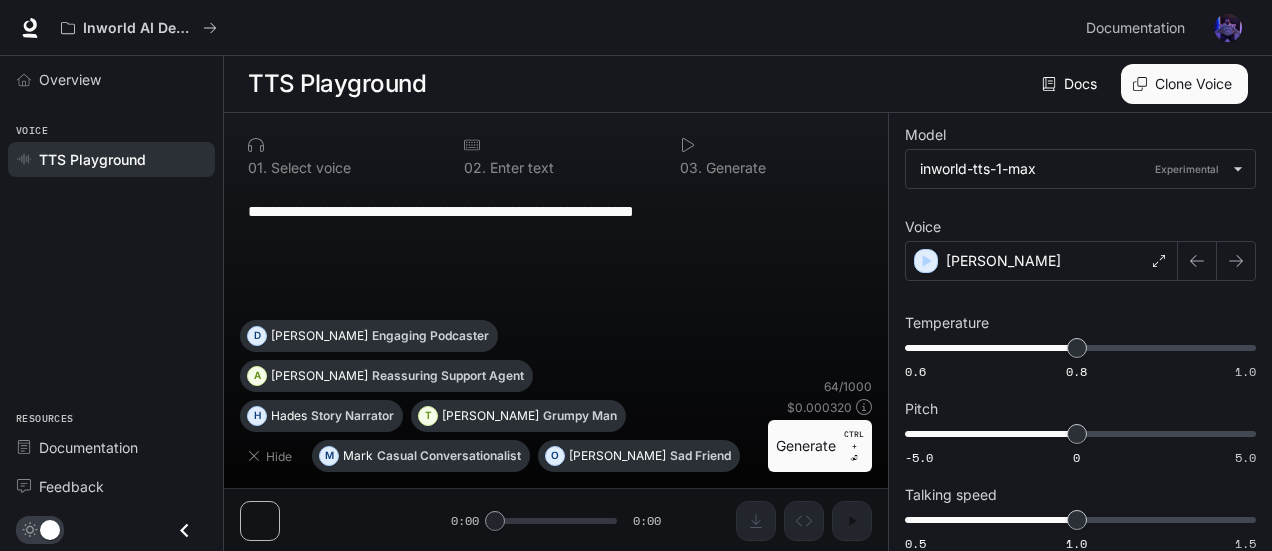 click at bounding box center (556, 393) 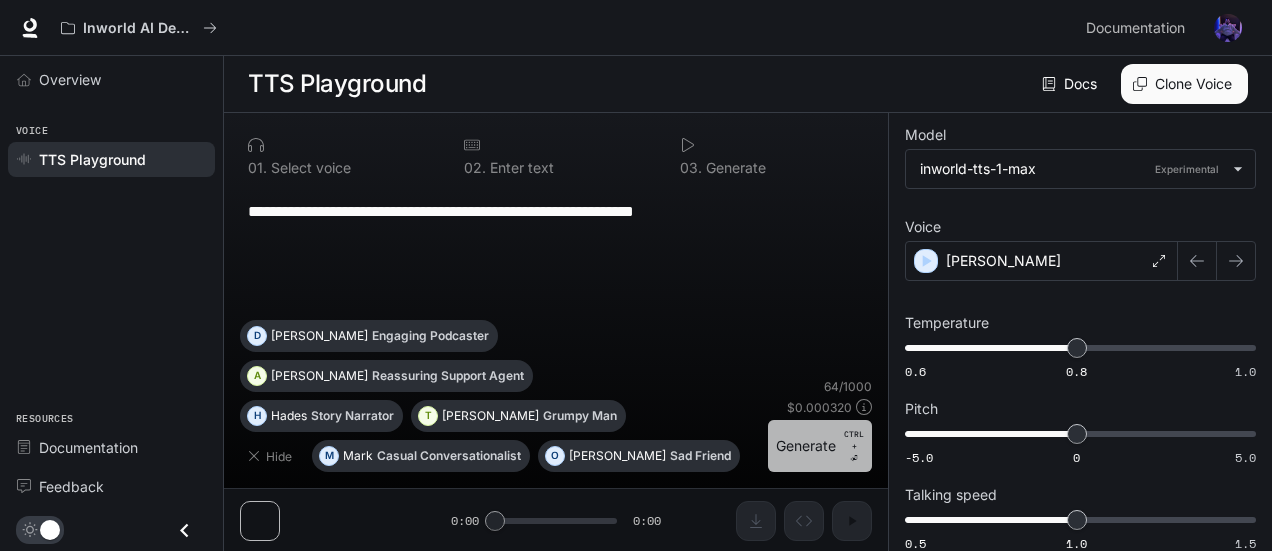 click on "Generate CTRL +  ⏎" at bounding box center (820, 446) 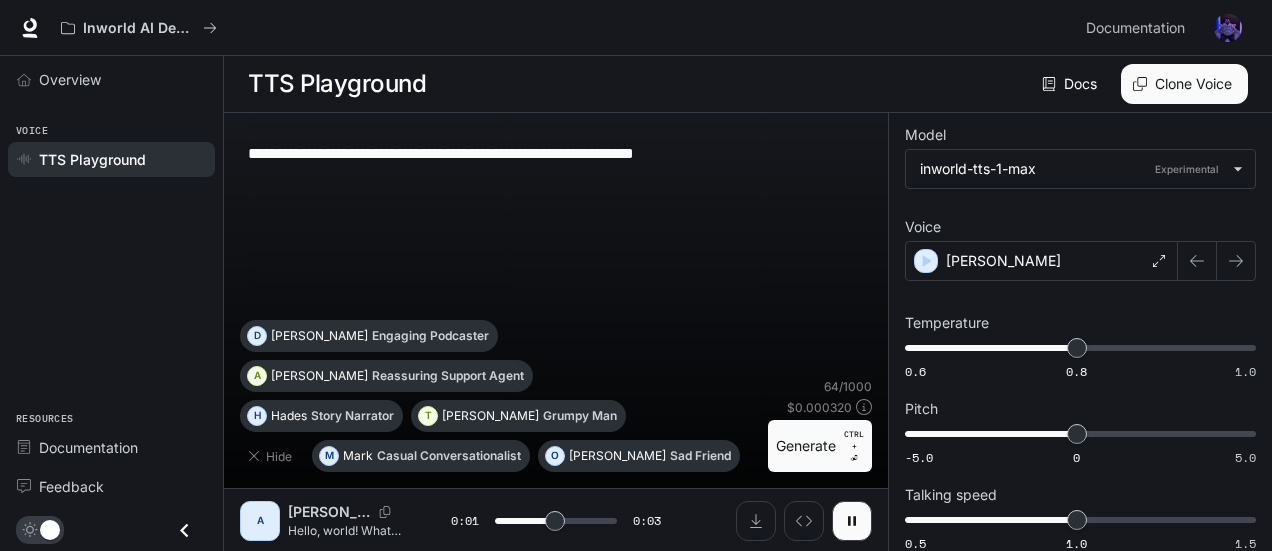 click at bounding box center (556, 393) 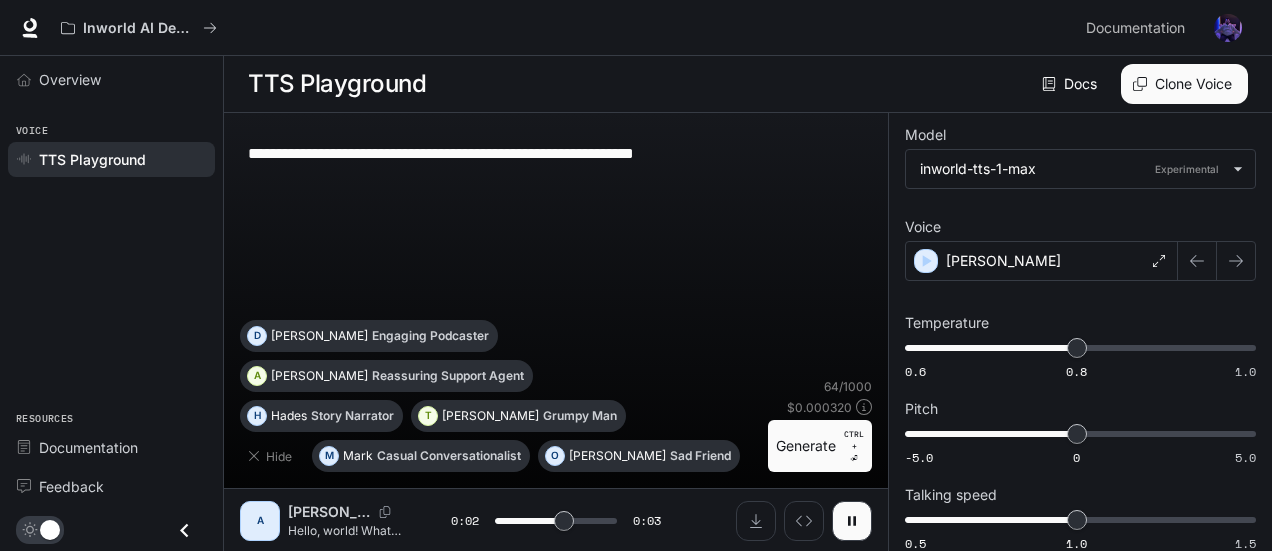 click at bounding box center (556, 393) 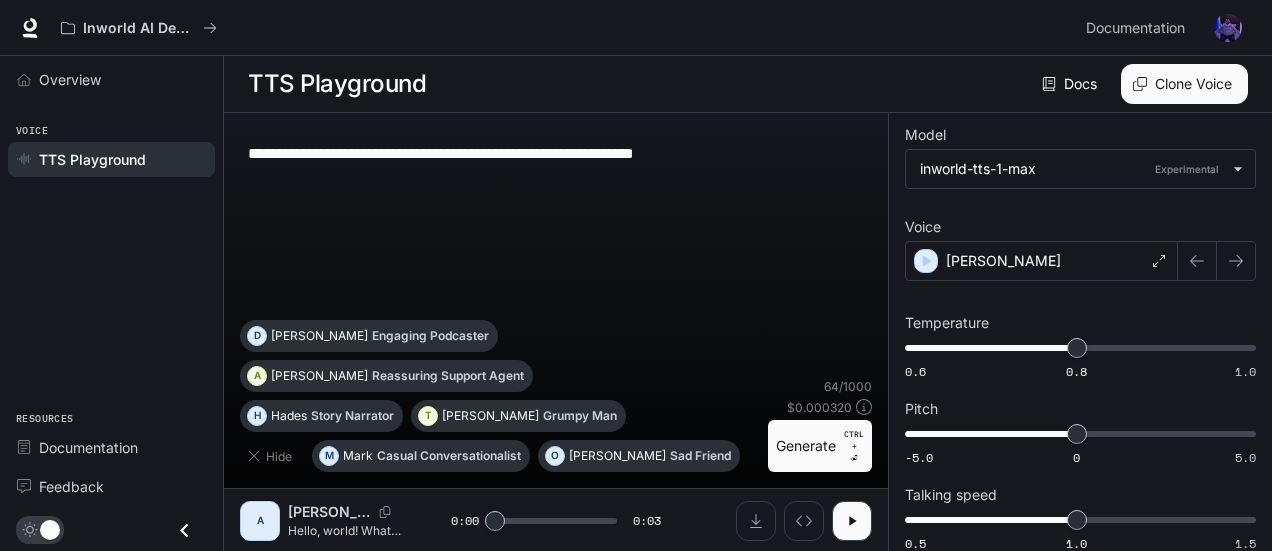 scroll, scrollTop: 3, scrollLeft: 0, axis: vertical 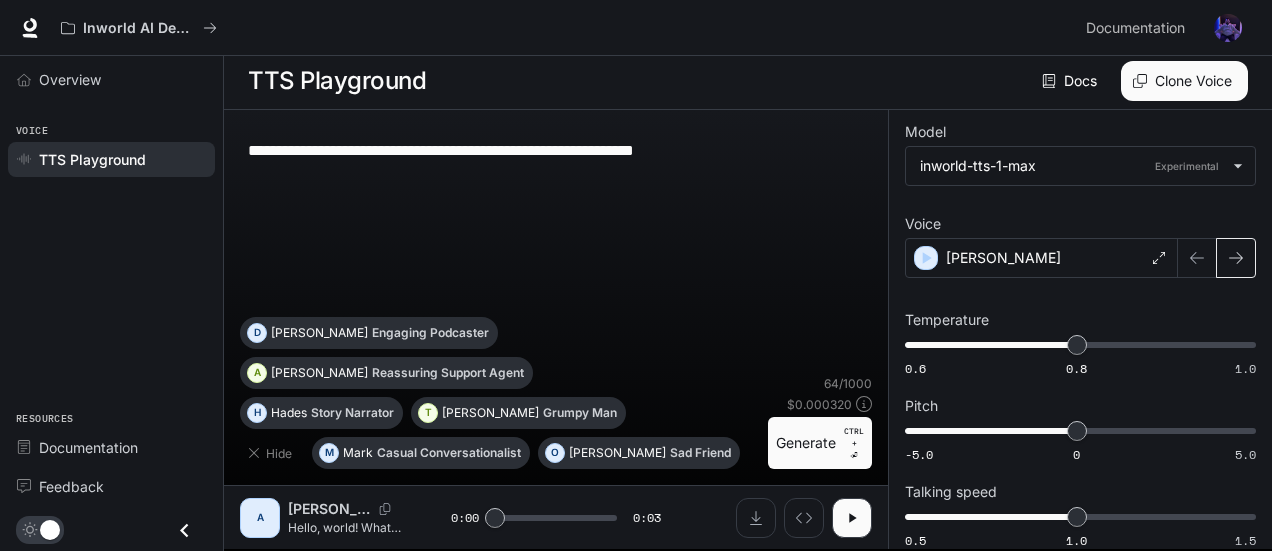 click 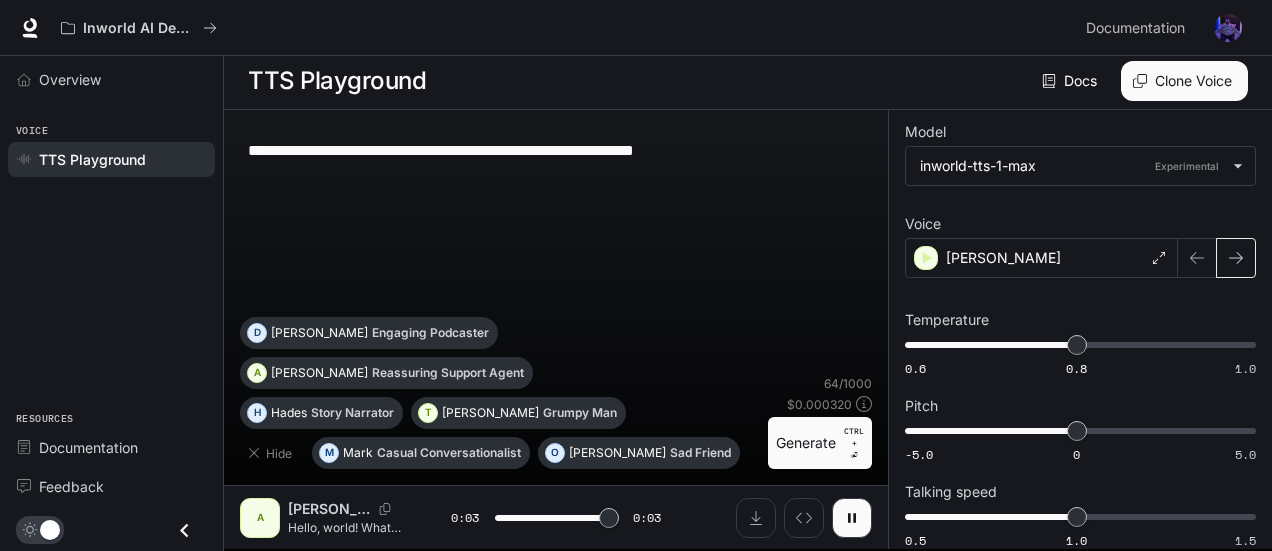 type on "*" 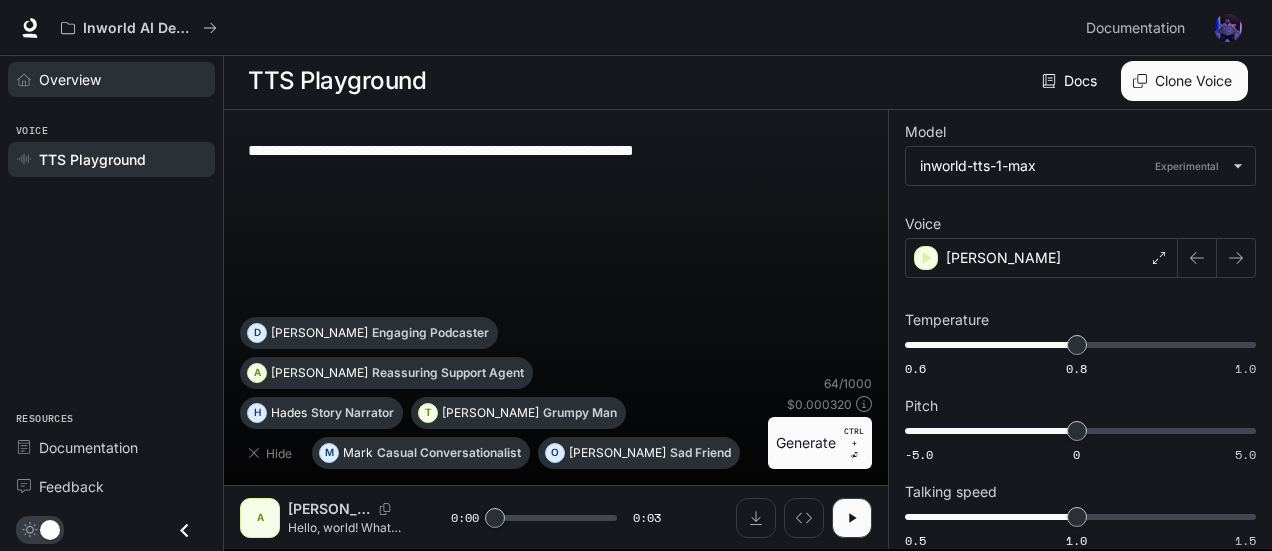 click on "Overview" at bounding box center [111, 79] 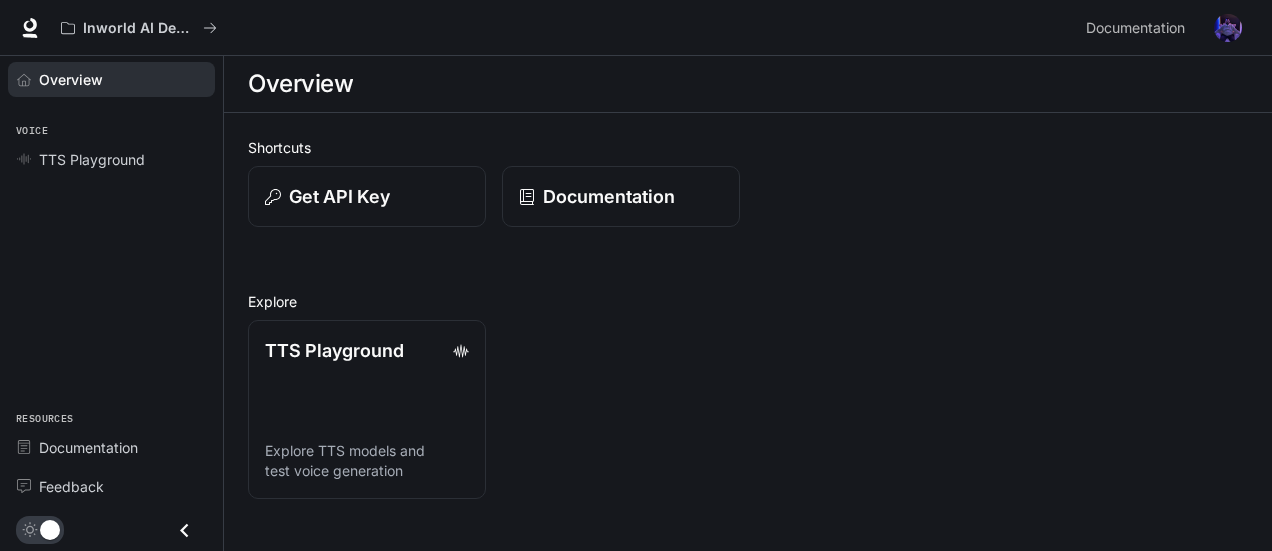 scroll, scrollTop: 0, scrollLeft: 0, axis: both 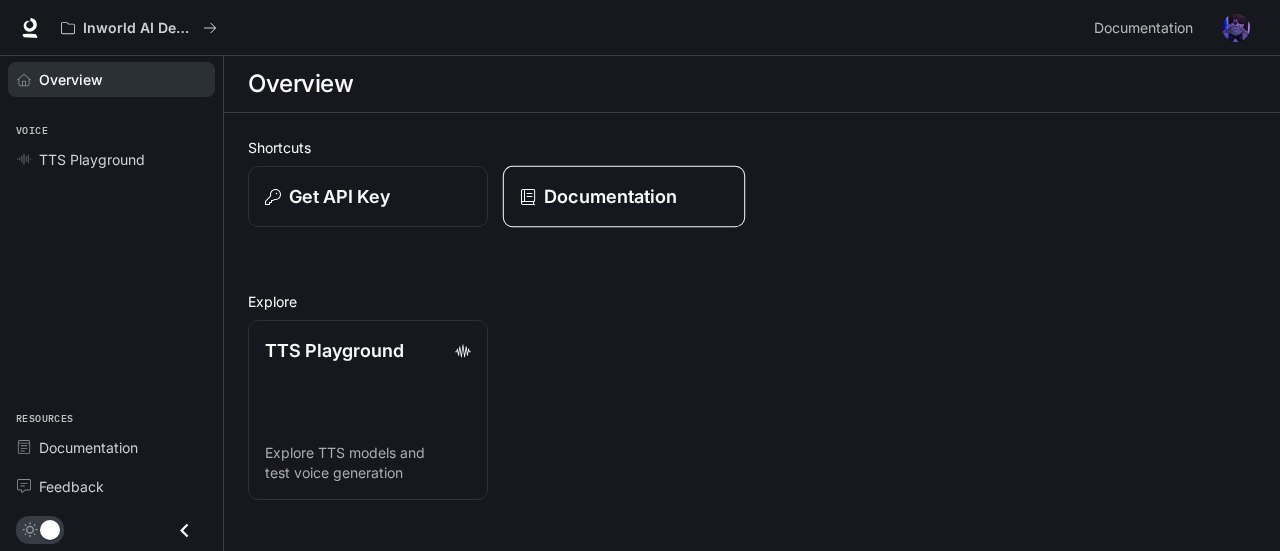 click on "Documentation" at bounding box center [610, 196] 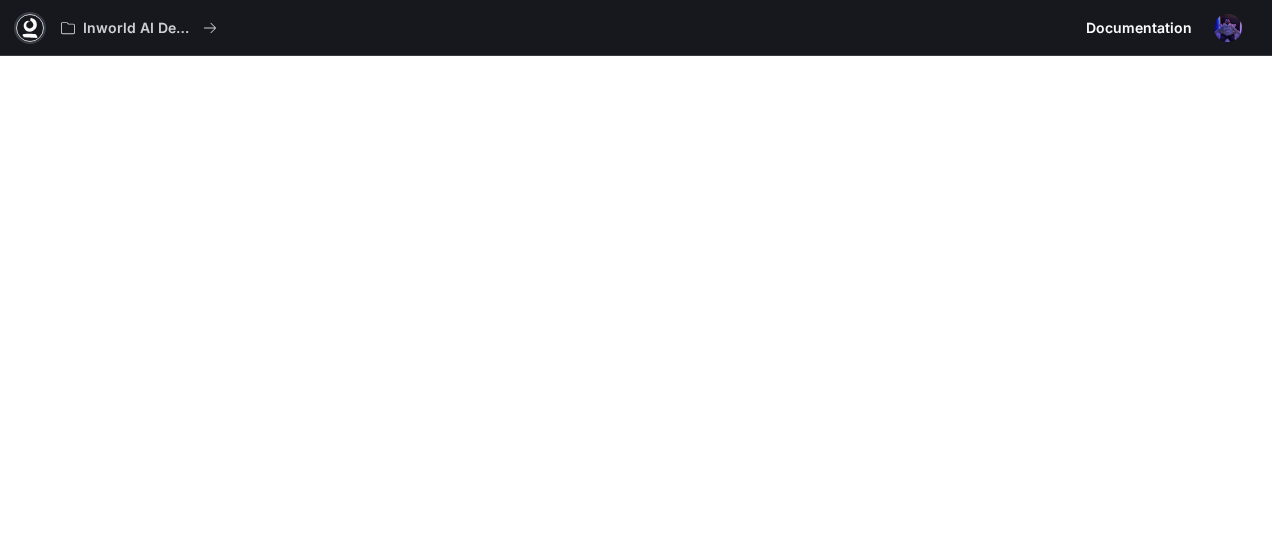 click 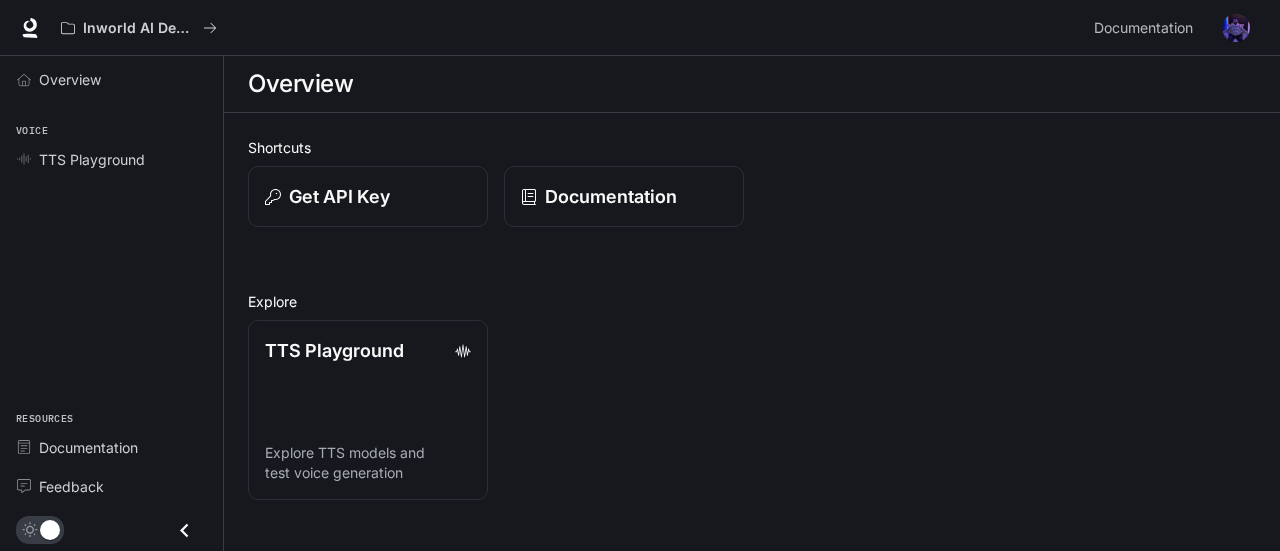 scroll, scrollTop: 0, scrollLeft: 0, axis: both 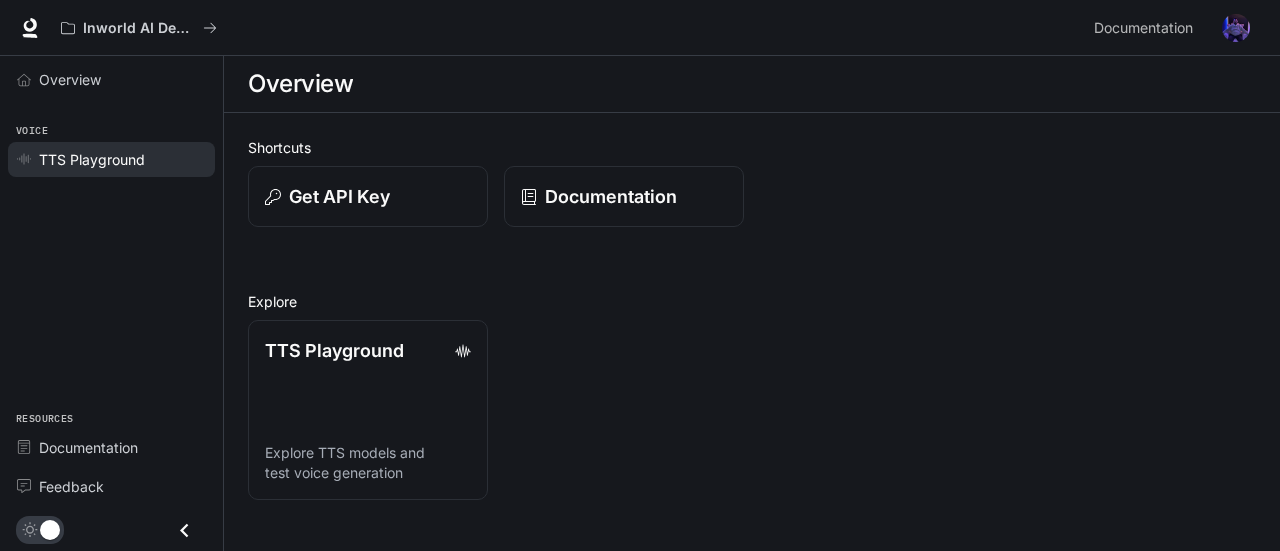 click on "TTS Playground" at bounding box center [92, 159] 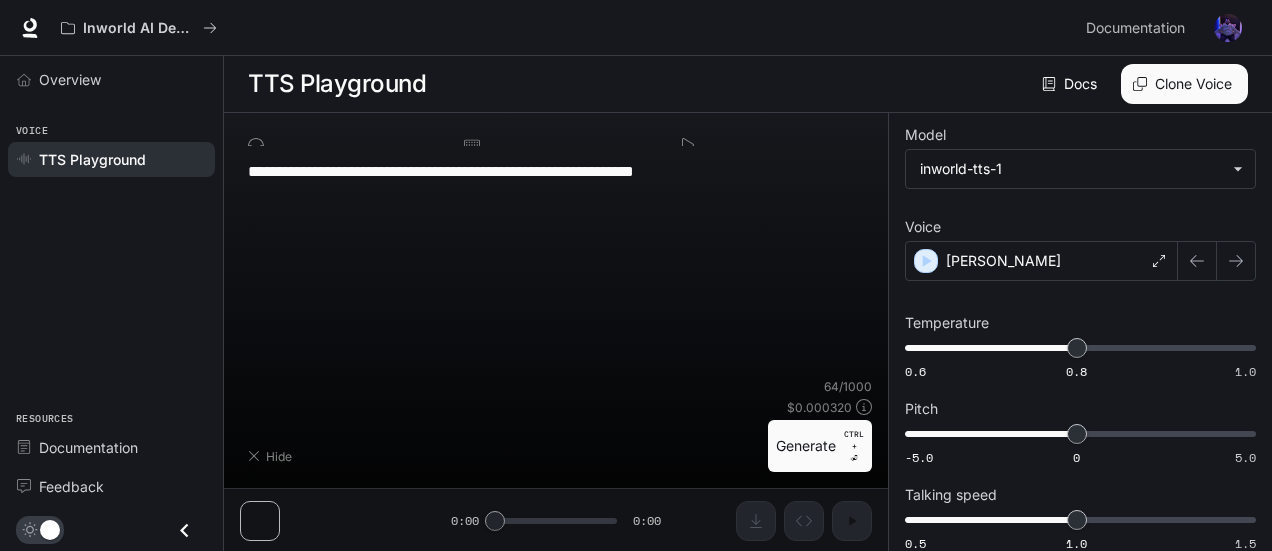 type on "**********" 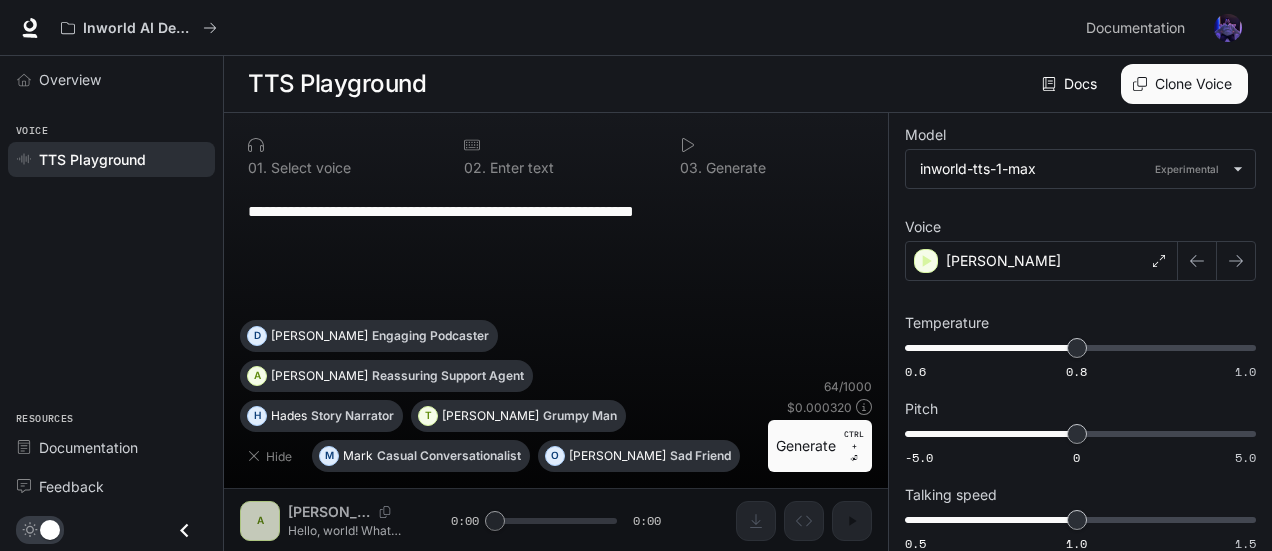 click on "Overview Voice TTS Playground Resources Documentation Feedback" at bounding box center (111, 303) 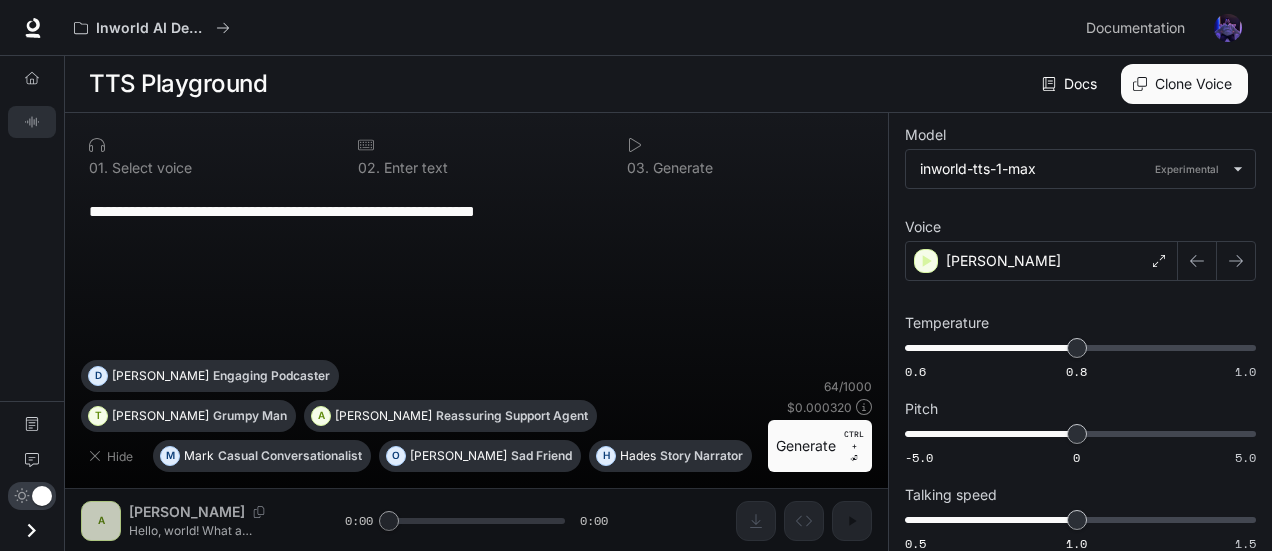 click on "Overview TTS Playground Documentation Feedback" at bounding box center (32, 303) 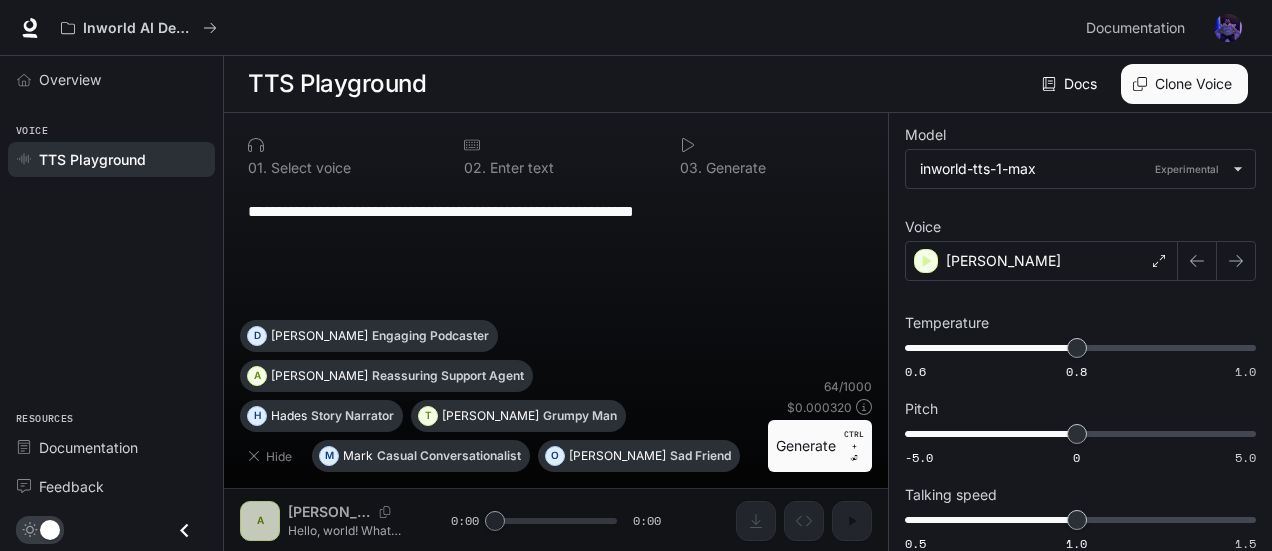 drag, startPoint x: 53, startPoint y: 159, endPoint x: 36, endPoint y: 202, distance: 46.238514 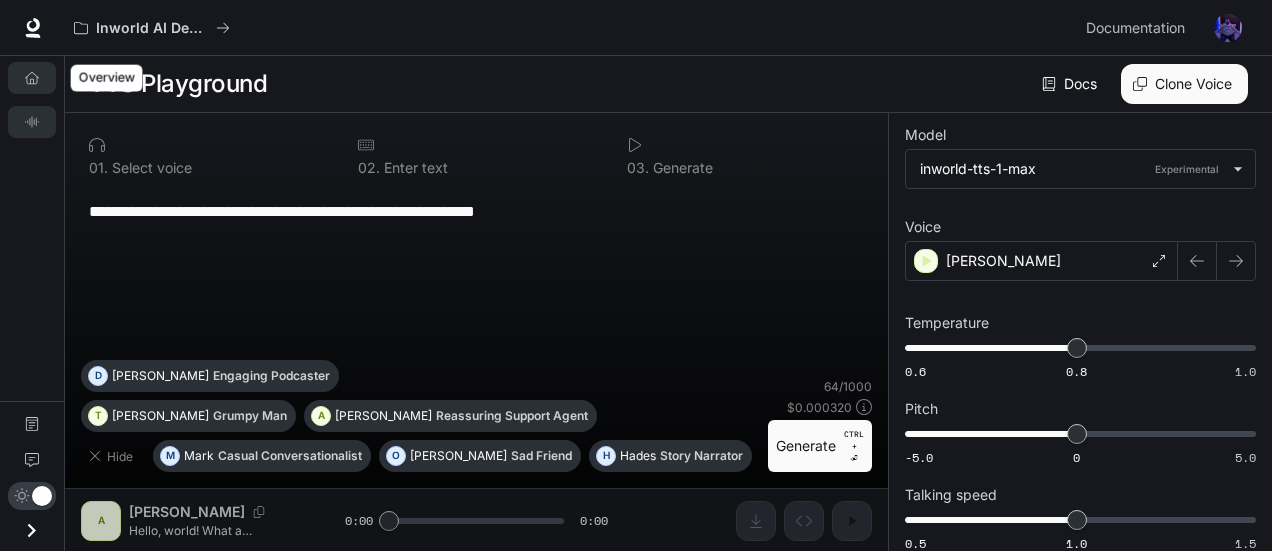 click 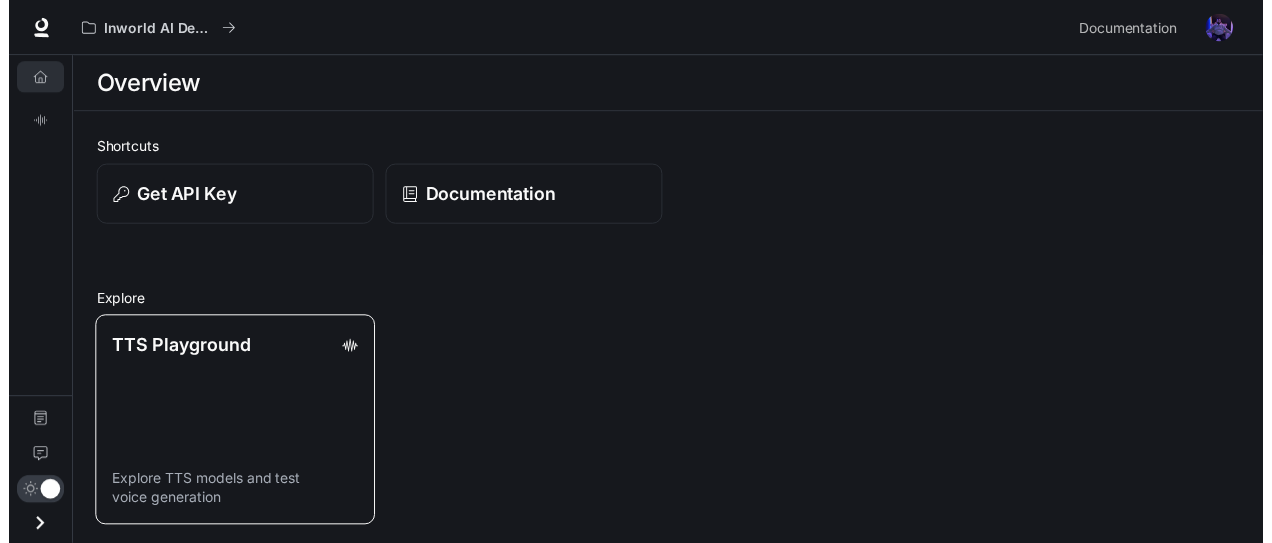 scroll, scrollTop: 2, scrollLeft: 0, axis: vertical 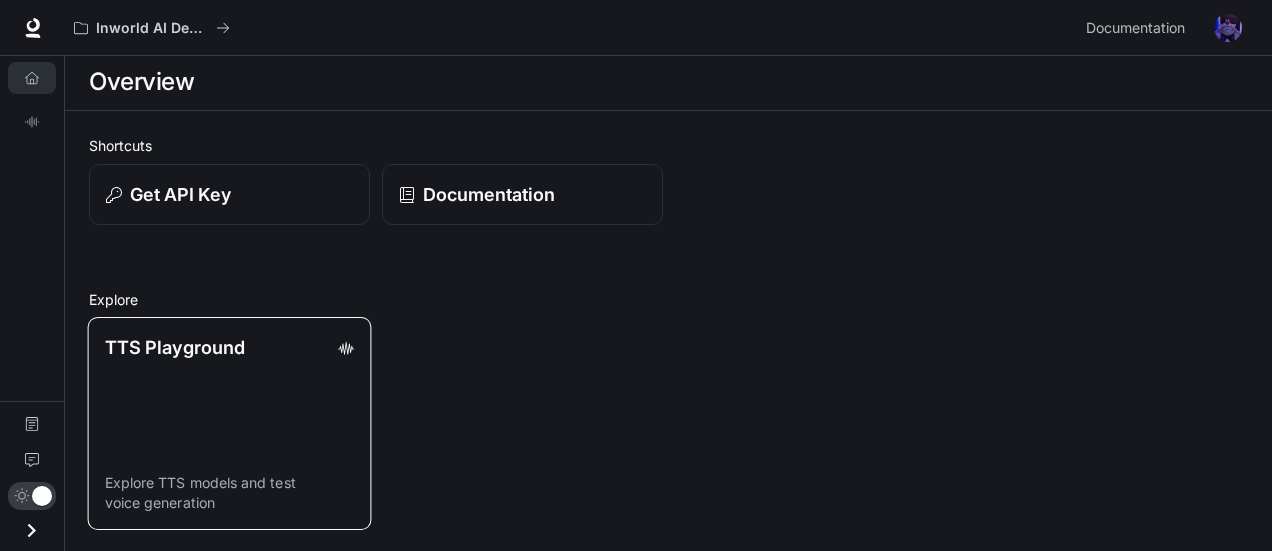 click on "TTS Playground Explore TTS models and test voice generation" at bounding box center [230, 423] 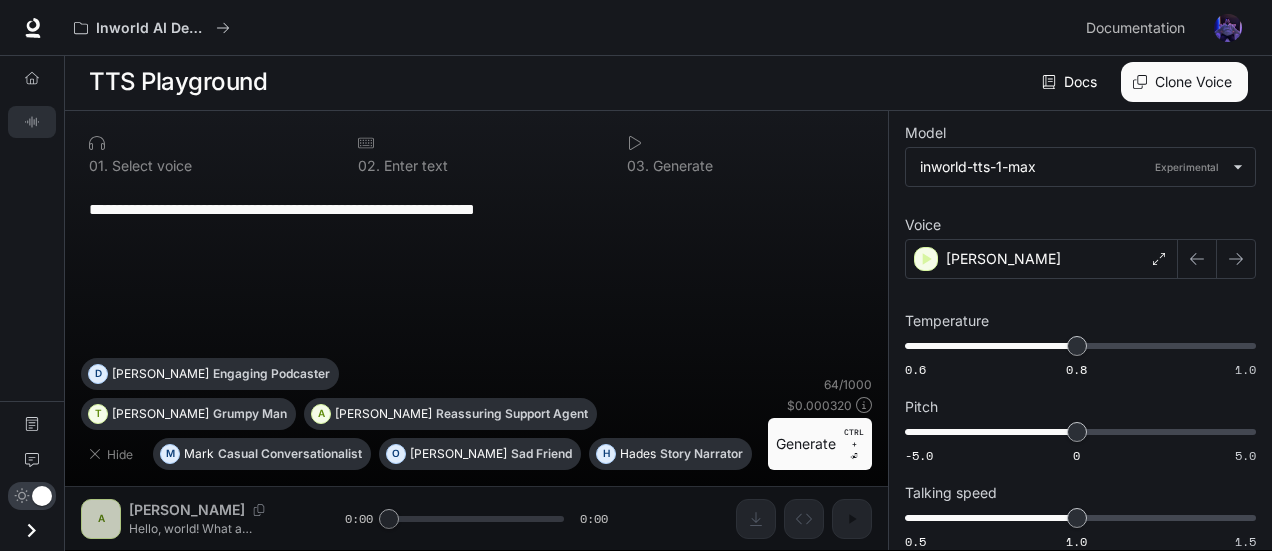 click on "**********" at bounding box center (476, 271) 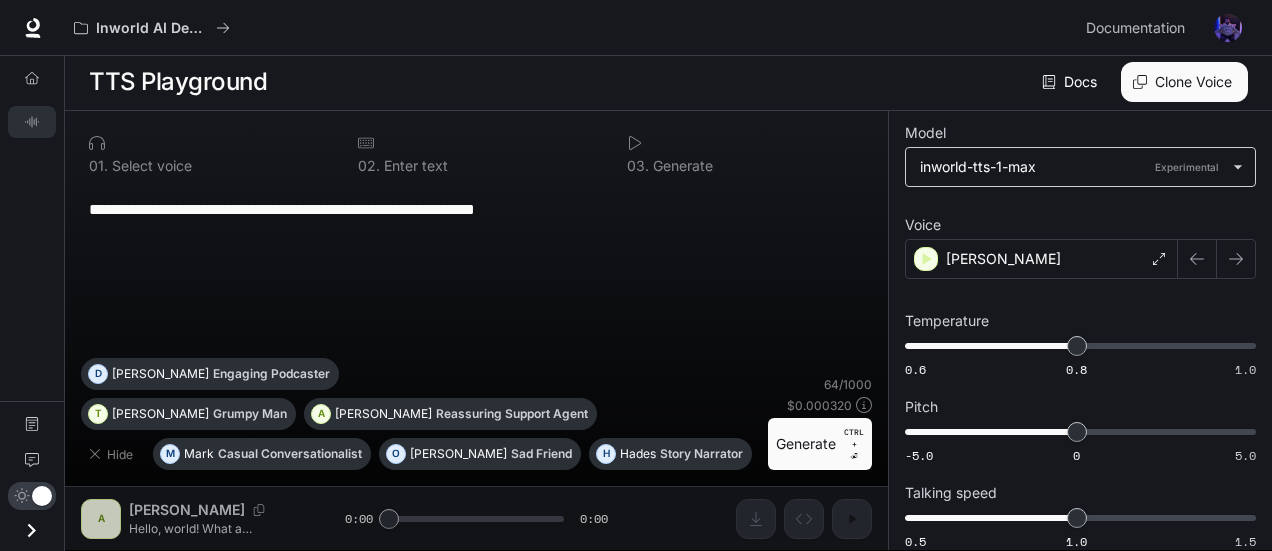 click on "**********" at bounding box center [636, 274] 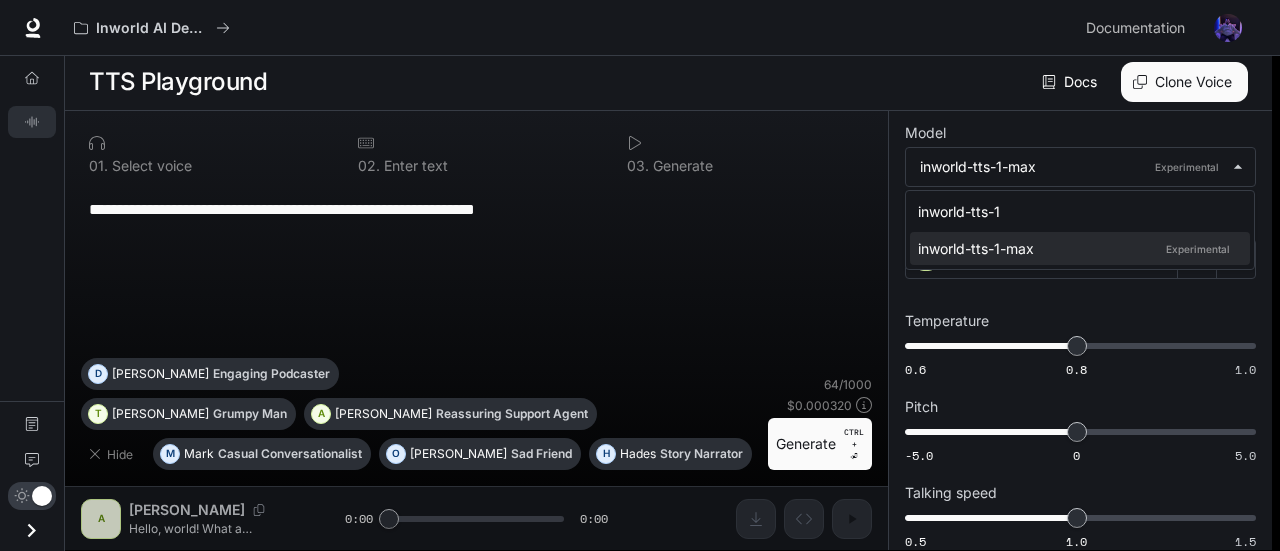 click on "inworld-tts-1 inworld-tts-1-max Experimental" at bounding box center [1080, 230] 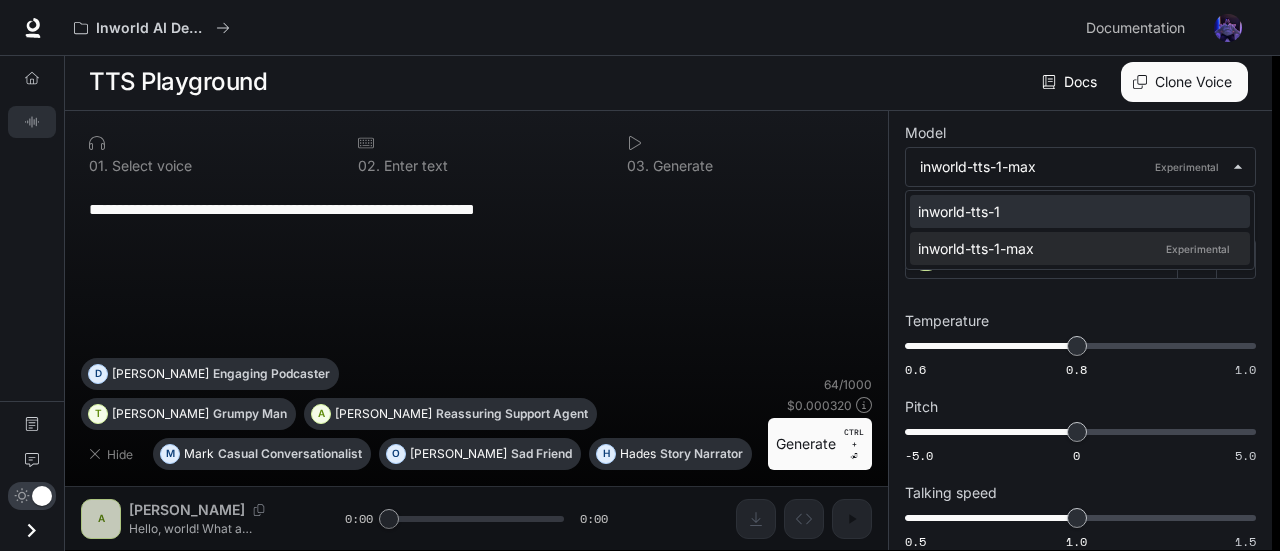 click on "inworld-tts-1" at bounding box center (1076, 211) 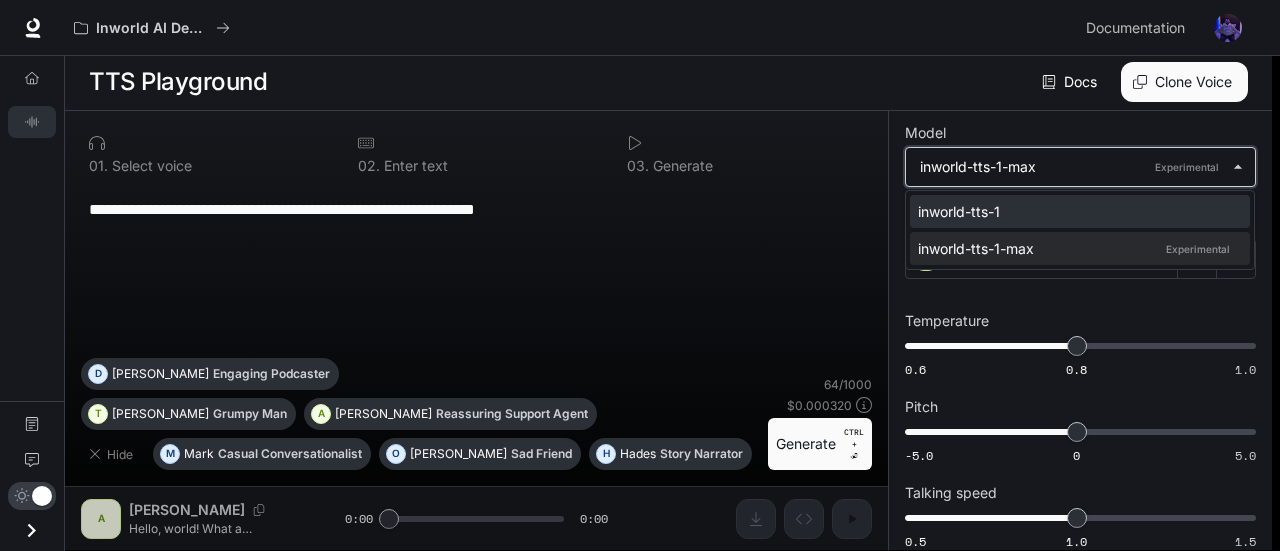 type on "**********" 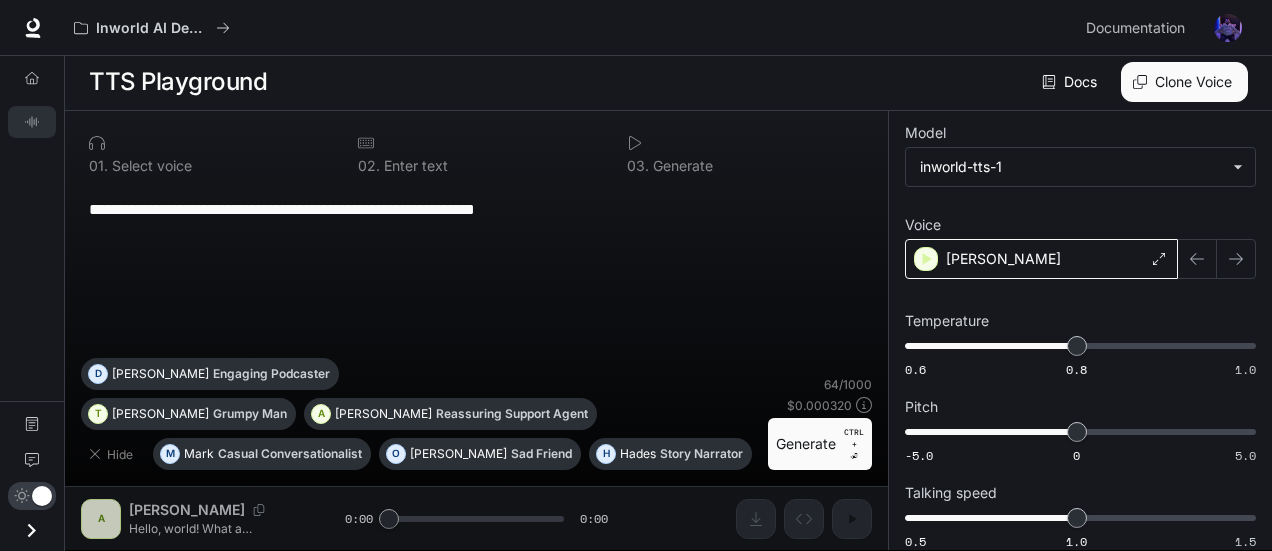 click on "[PERSON_NAME]" at bounding box center [1041, 259] 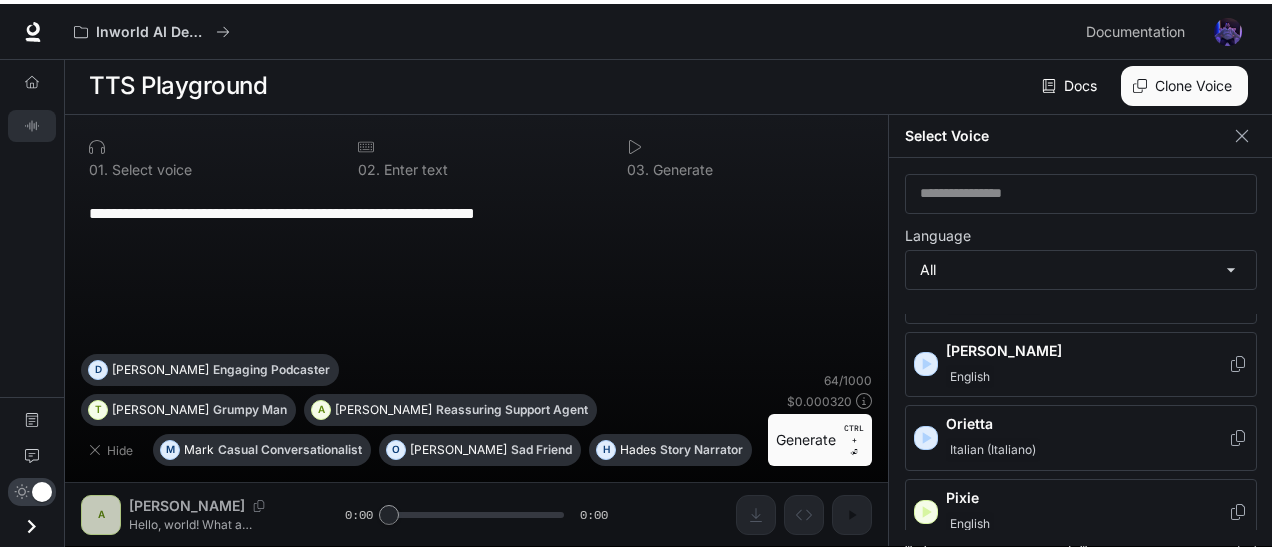 scroll, scrollTop: 2313, scrollLeft: 0, axis: vertical 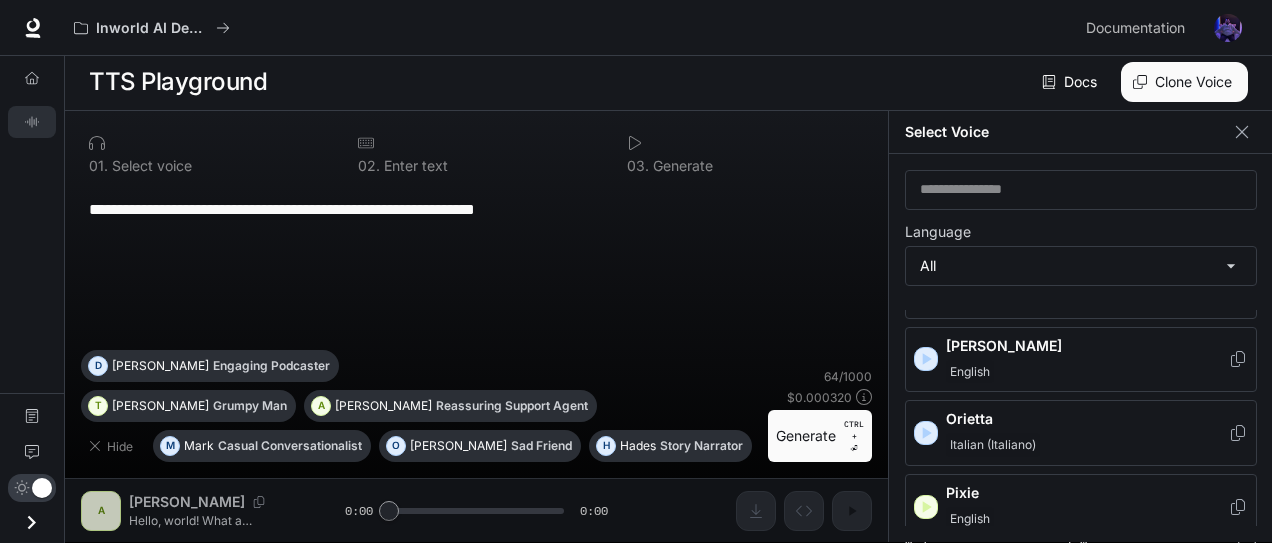 click on "English" at bounding box center [1087, 372] 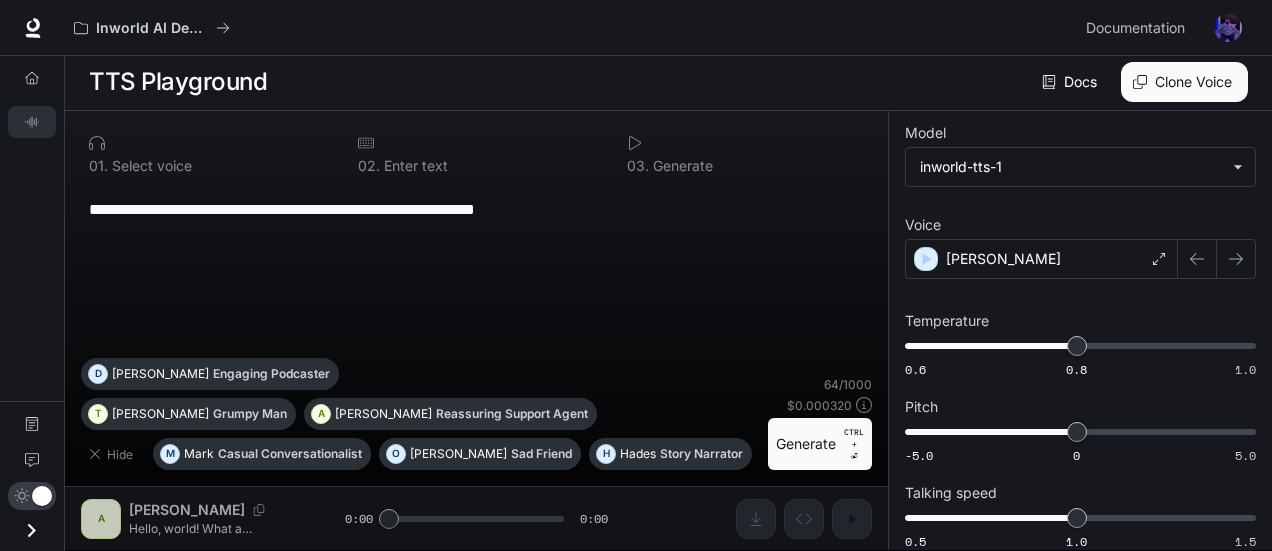 scroll, scrollTop: 3, scrollLeft: 0, axis: vertical 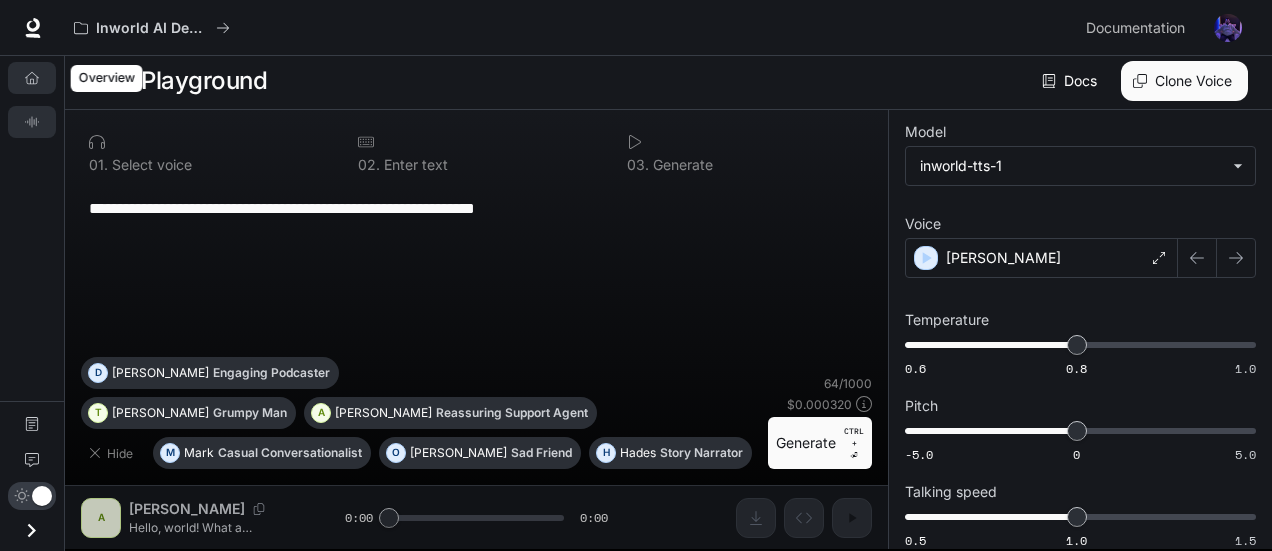 click 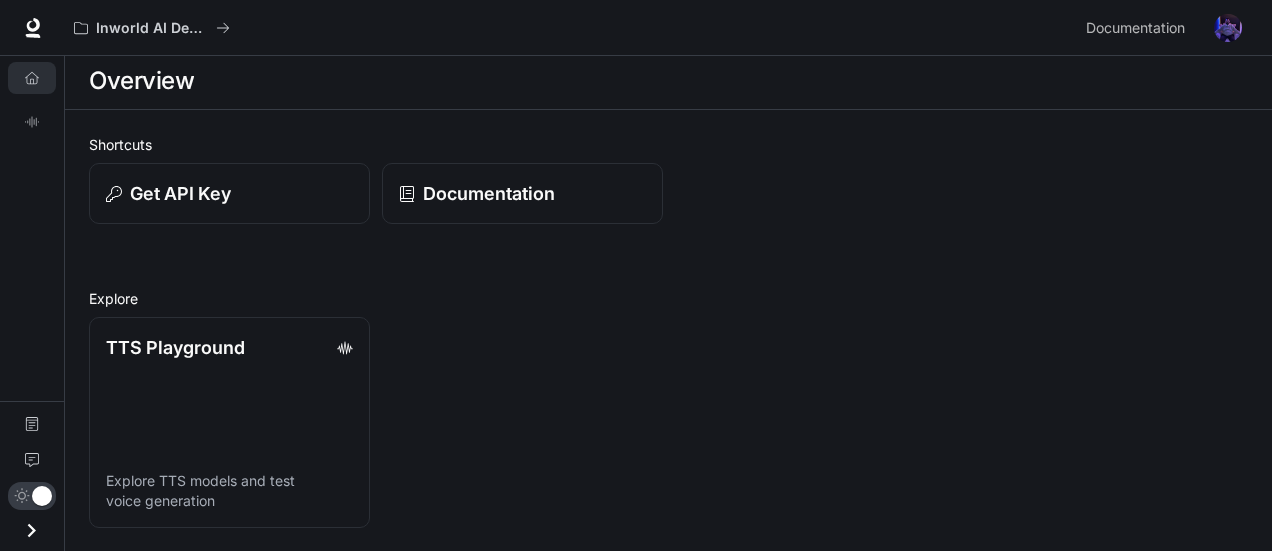 scroll, scrollTop: 2, scrollLeft: 0, axis: vertical 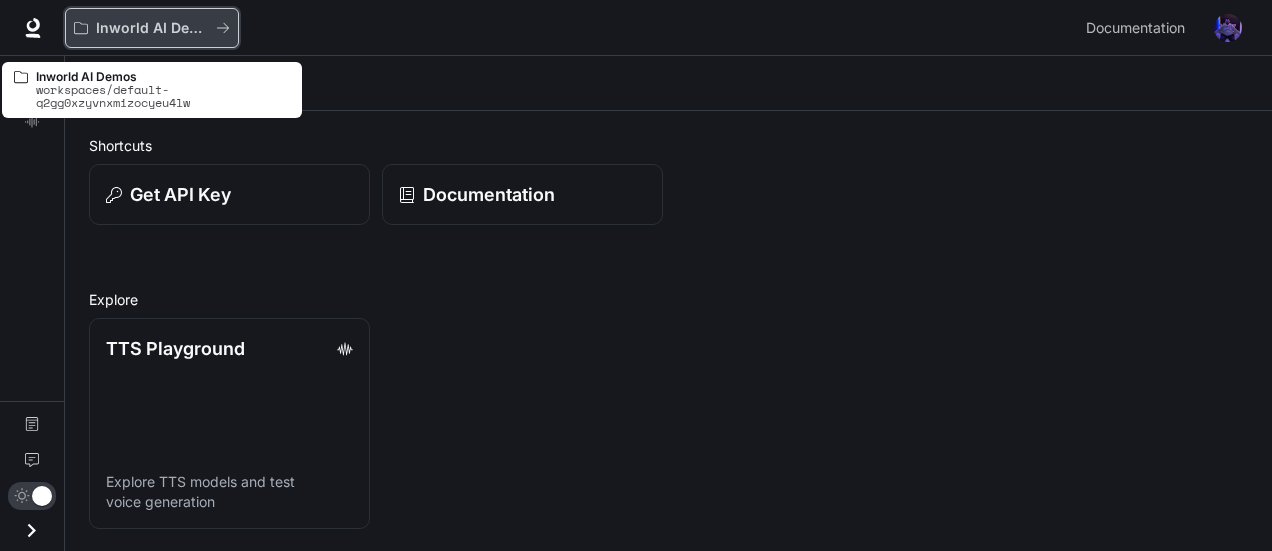 click on "Inworld AI Demos" at bounding box center (152, 28) 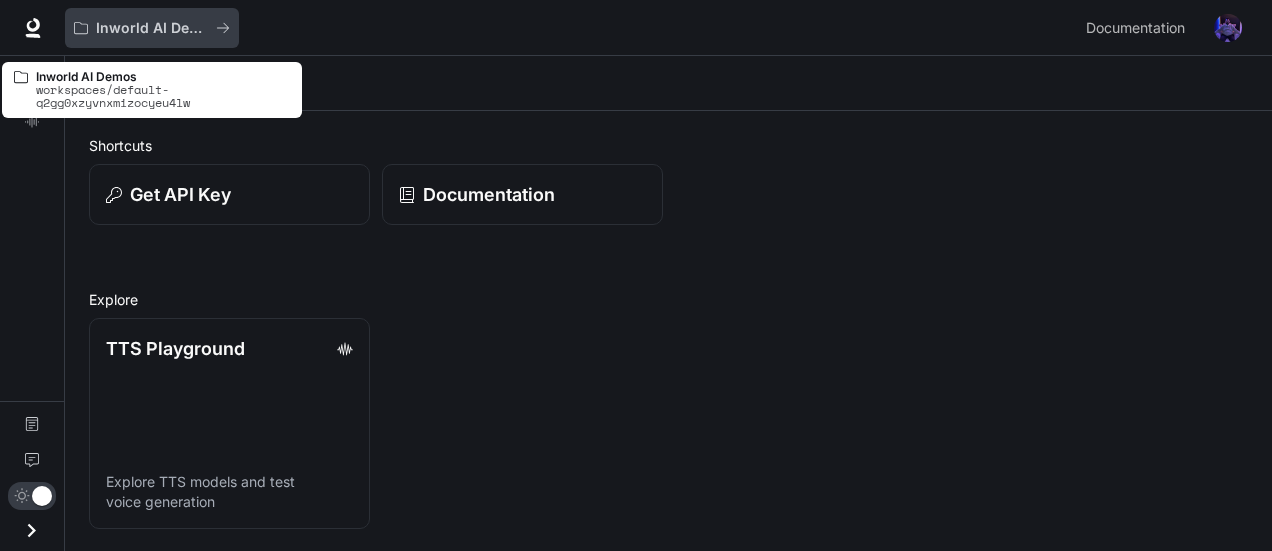 scroll, scrollTop: 0, scrollLeft: 0, axis: both 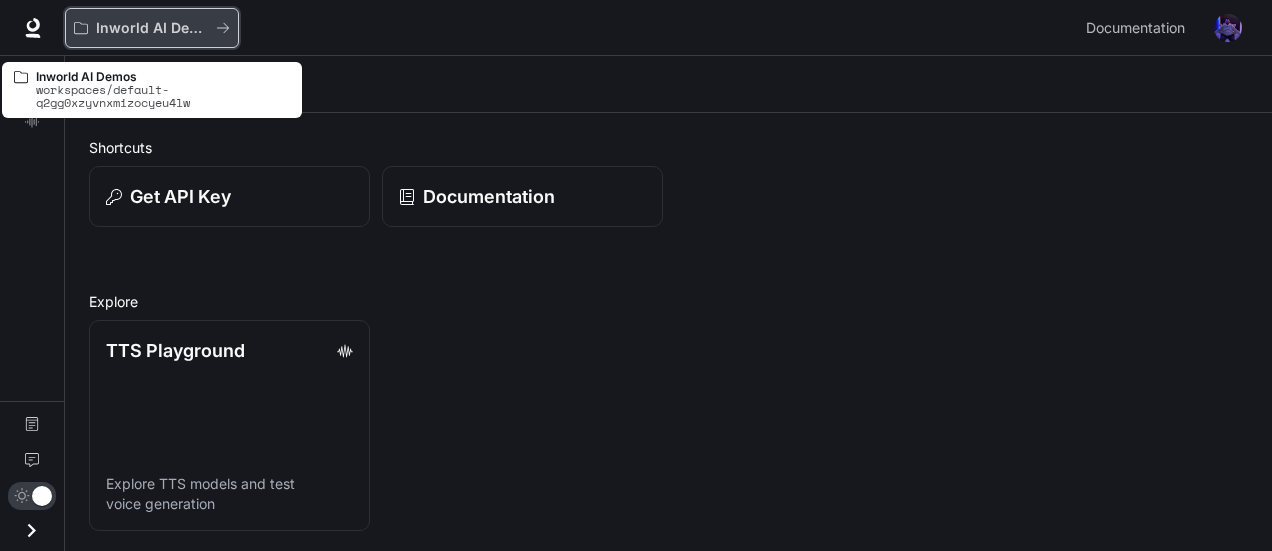 click on "Inworld AI Demos" at bounding box center [152, 28] 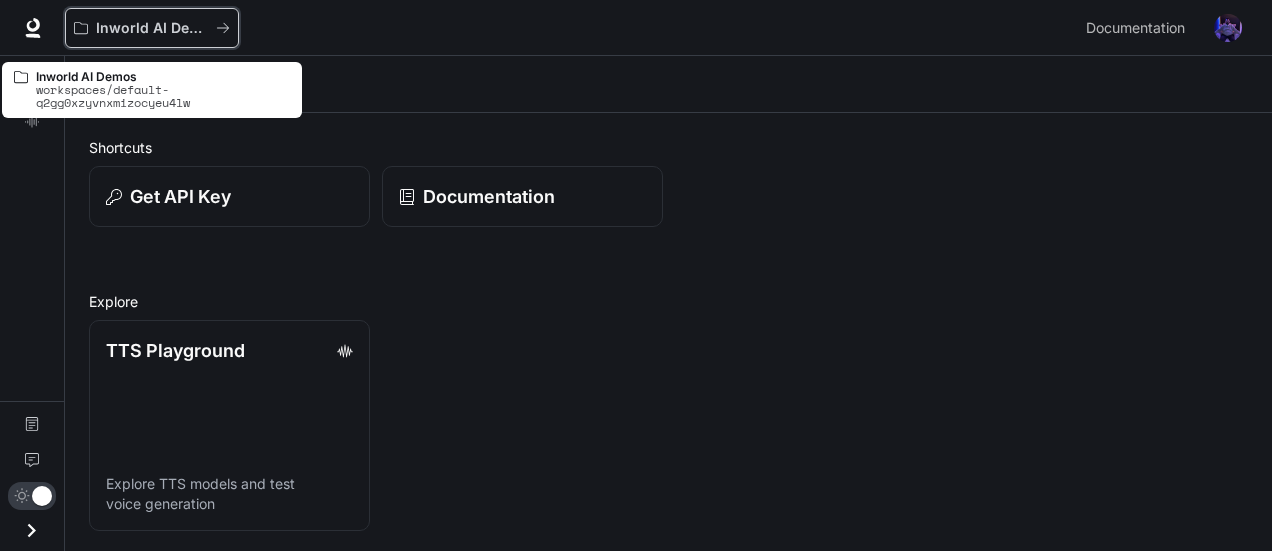 drag, startPoint x: 203, startPoint y: 27, endPoint x: 251, endPoint y: 46, distance: 51.62364 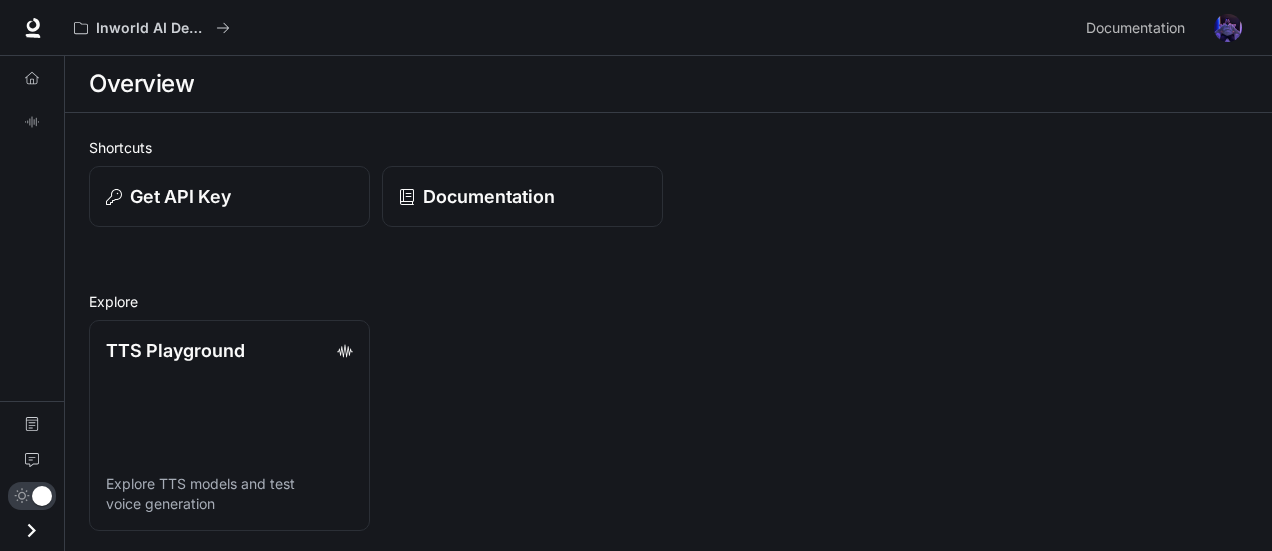 click 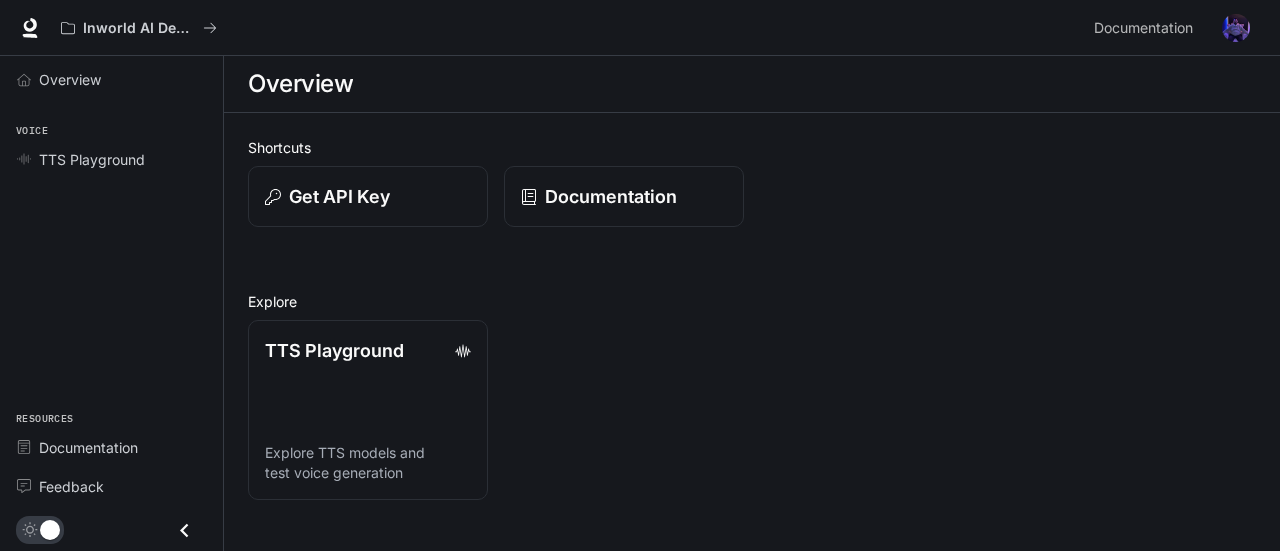 click on "Voice" at bounding box center (111, 131) 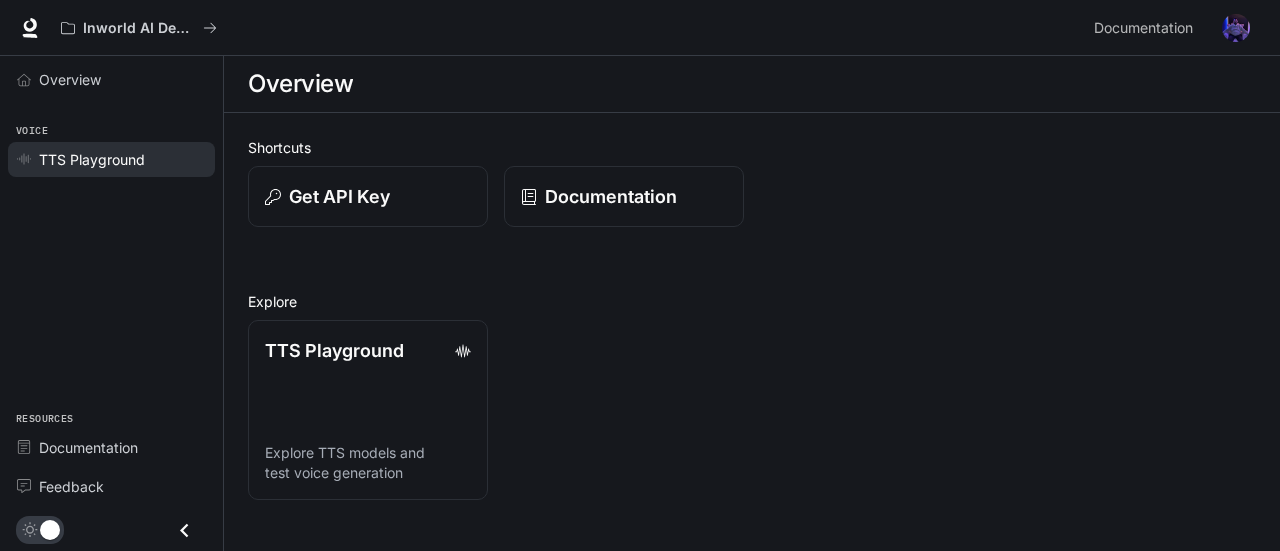 click on "TTS Playground" at bounding box center (92, 159) 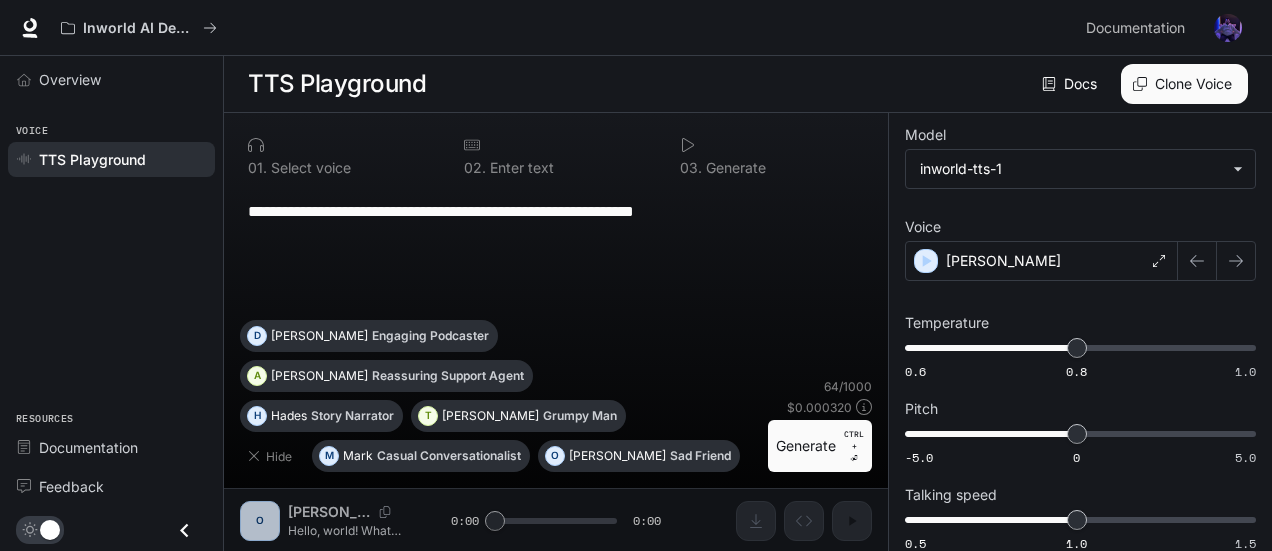 scroll, scrollTop: 3, scrollLeft: 0, axis: vertical 